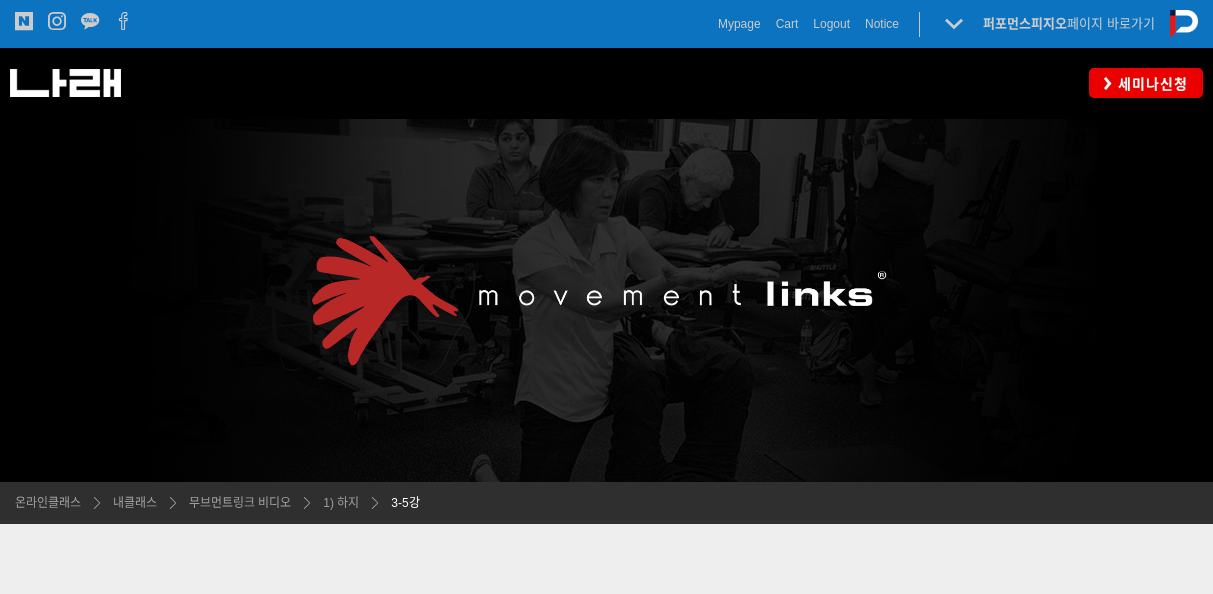 scroll, scrollTop: 811, scrollLeft: 0, axis: vertical 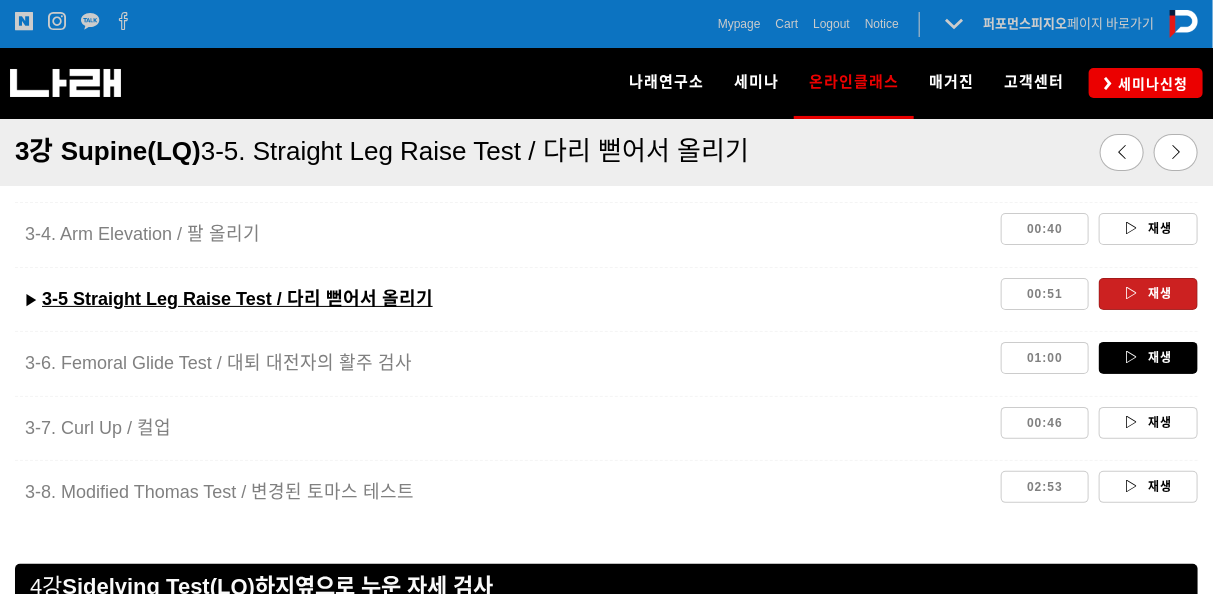 click on "재생" at bounding box center [1148, 358] 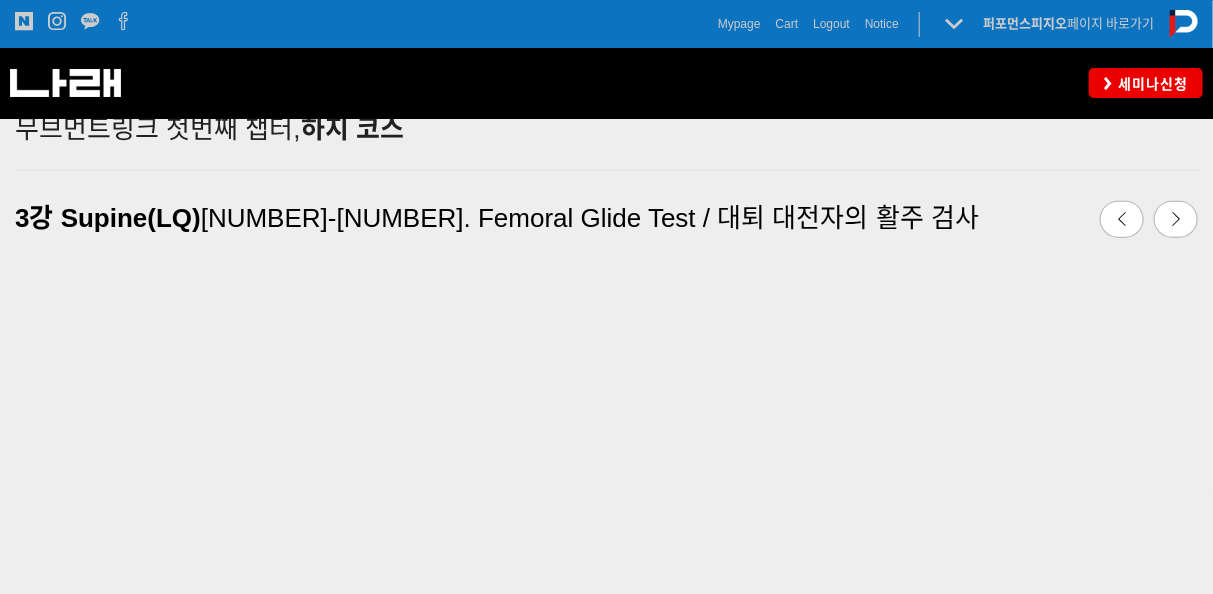 scroll, scrollTop: 0, scrollLeft: 0, axis: both 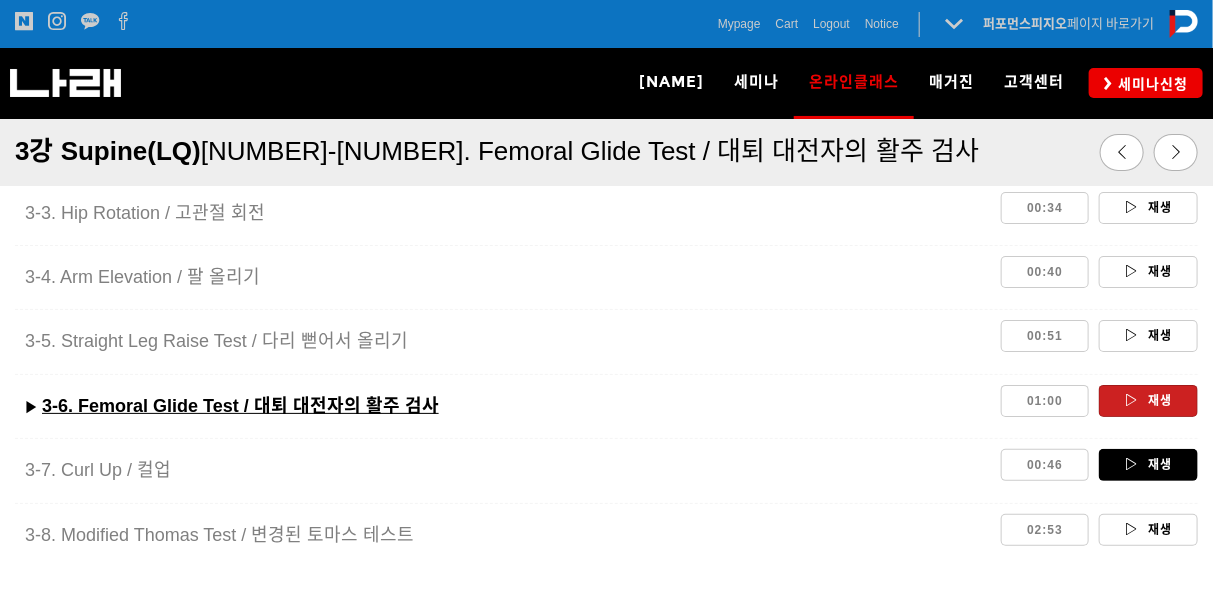 drag, startPoint x: 1163, startPoint y: 421, endPoint x: 1150, endPoint y: 423, distance: 13.152946 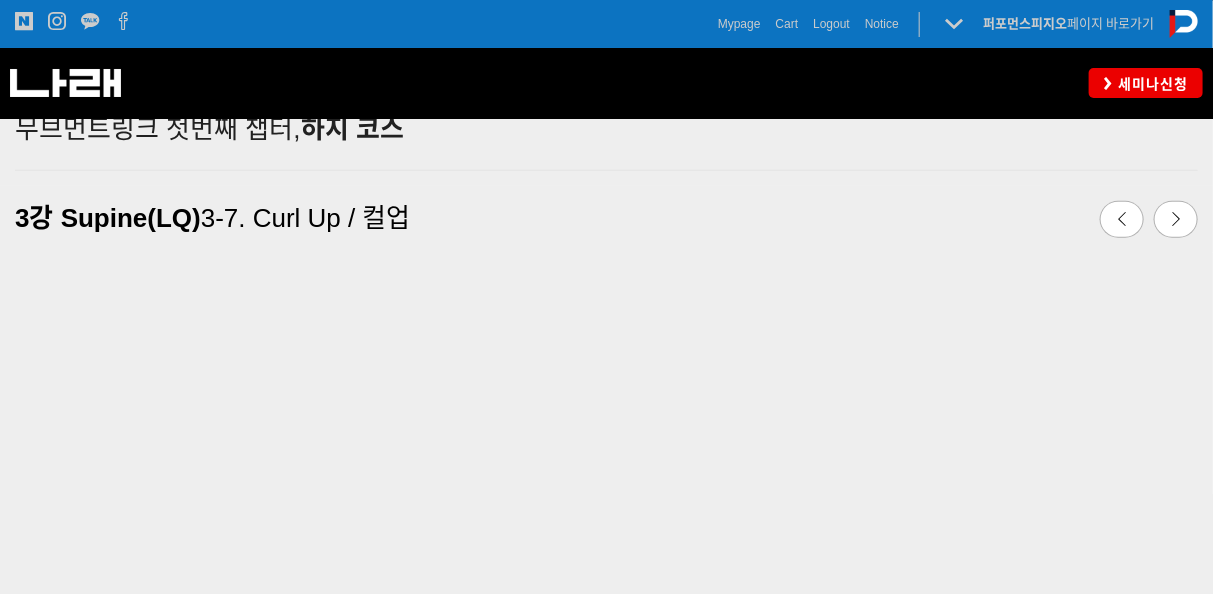 scroll, scrollTop: 523, scrollLeft: 0, axis: vertical 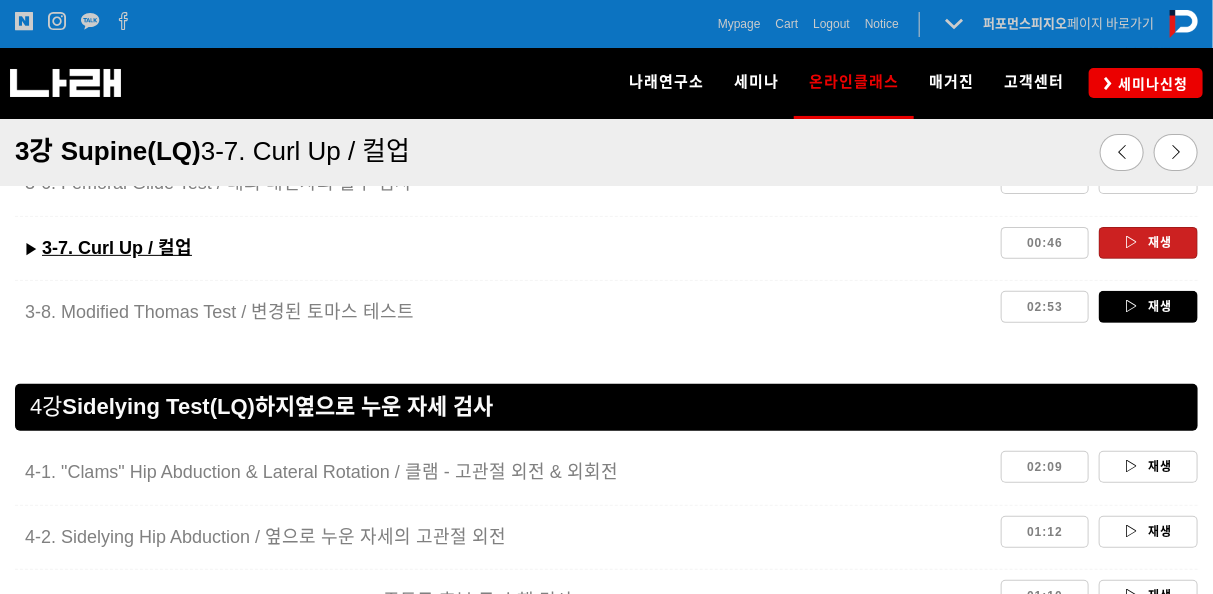 drag, startPoint x: 1127, startPoint y: 296, endPoint x: 1113, endPoint y: 300, distance: 14.56022 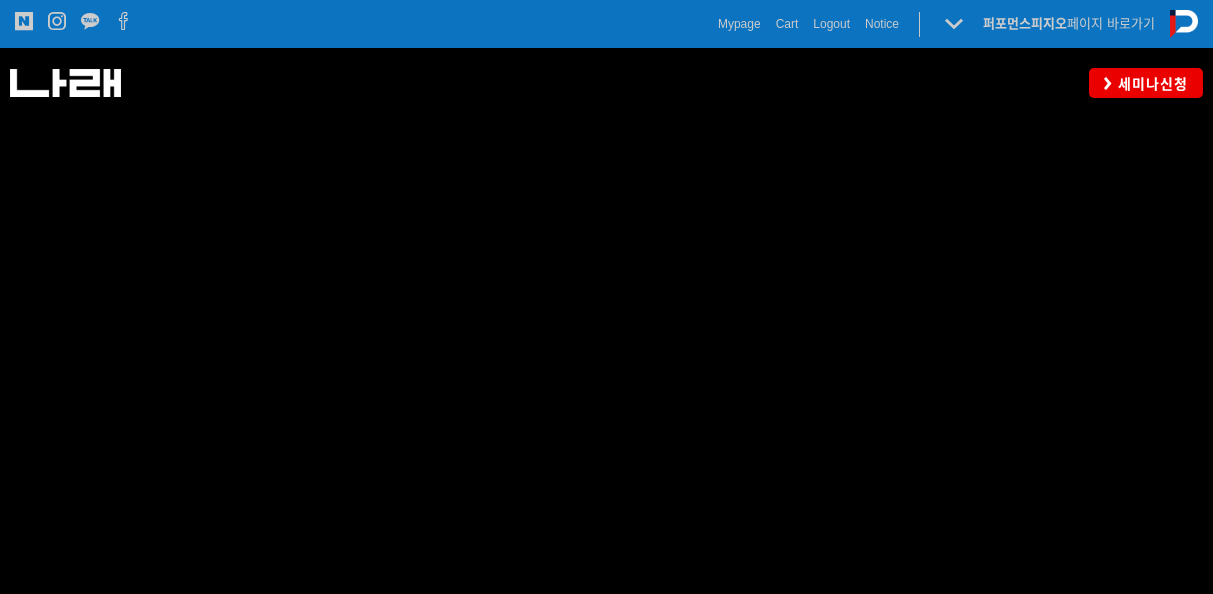 scroll, scrollTop: 523, scrollLeft: 0, axis: vertical 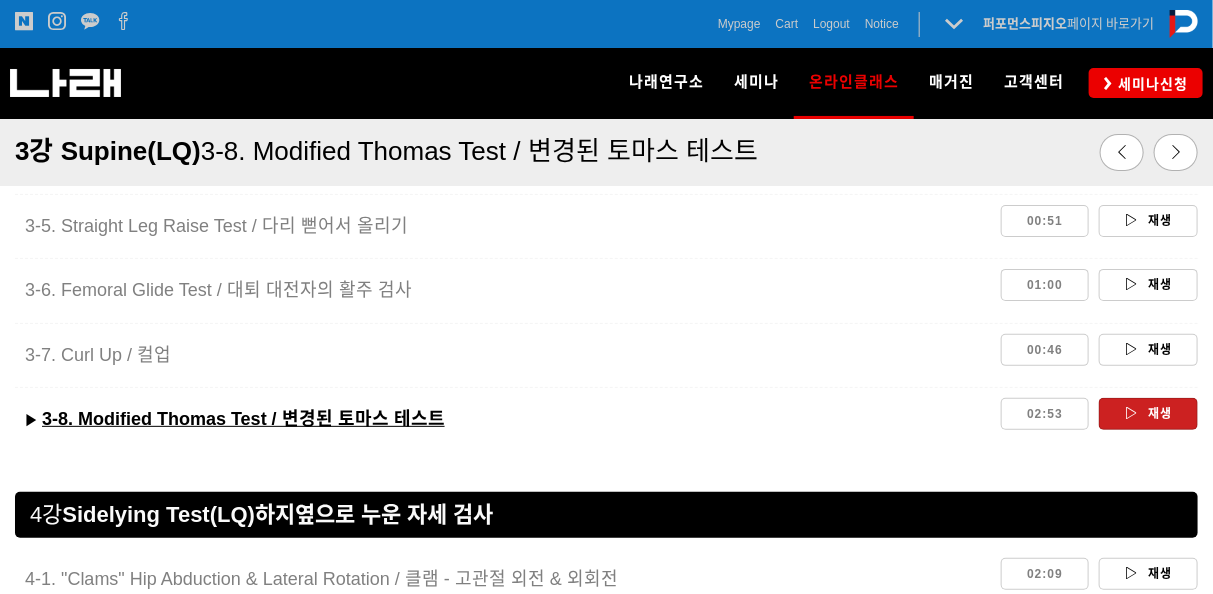 click on "재생" at bounding box center [1148, 414] 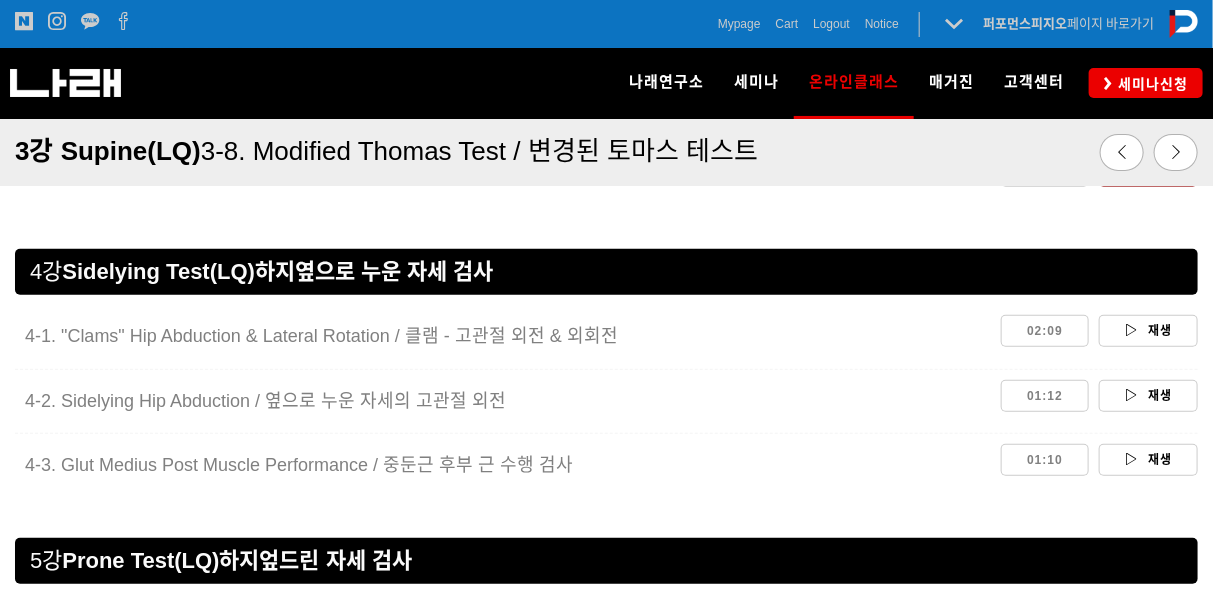 scroll, scrollTop: 3029, scrollLeft: 0, axis: vertical 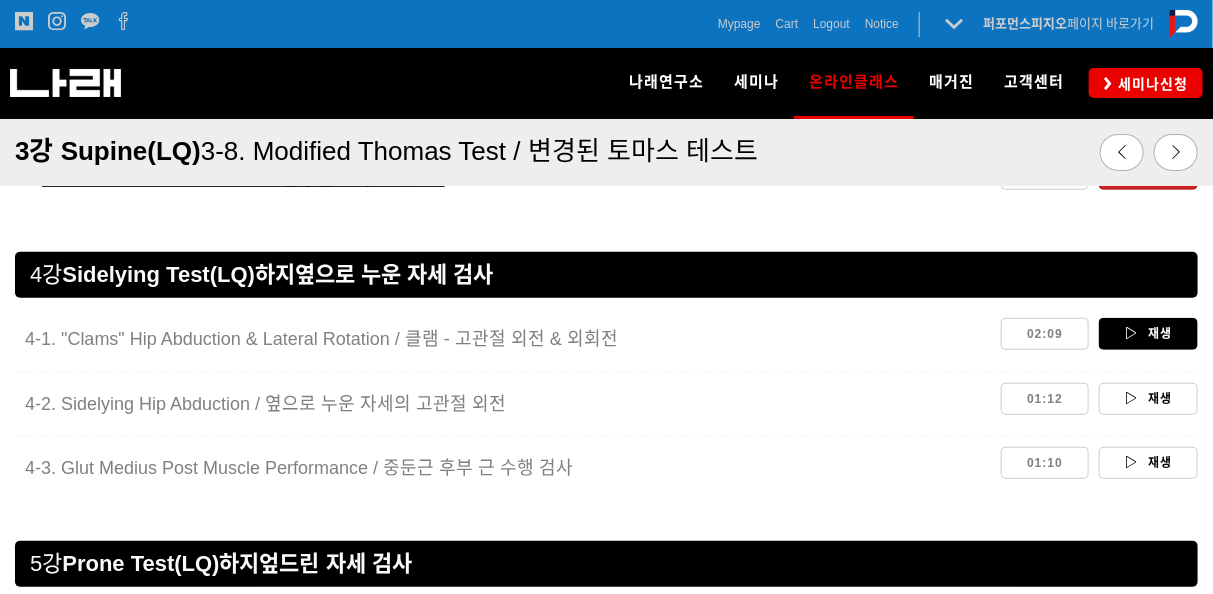click on "재생" at bounding box center (1148, 334) 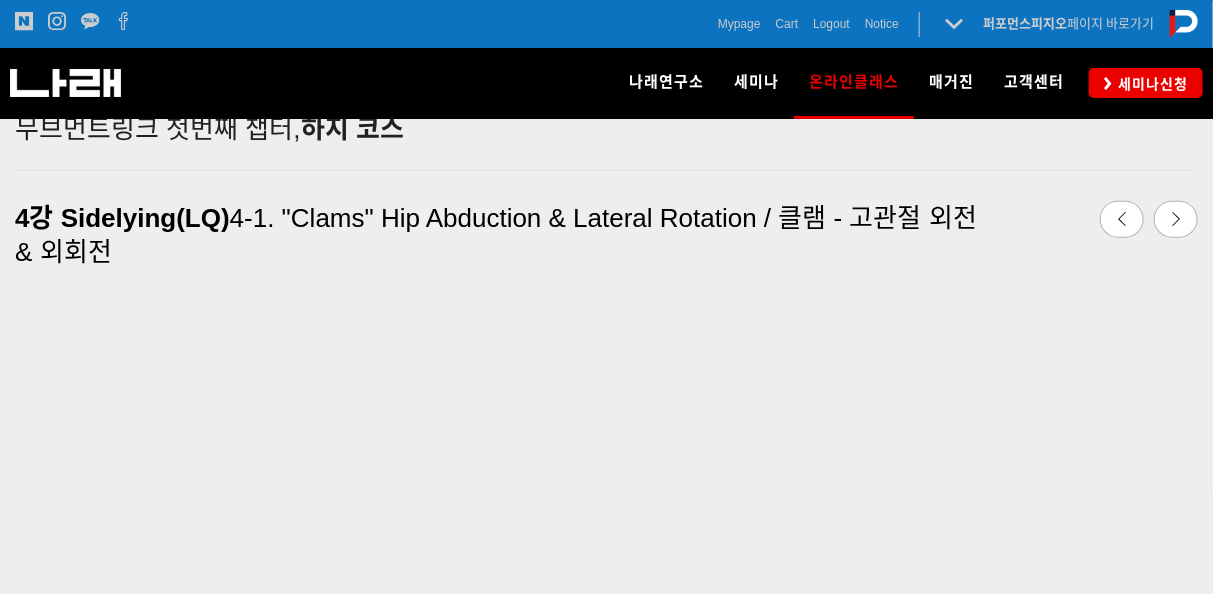 scroll, scrollTop: 0, scrollLeft: 0, axis: both 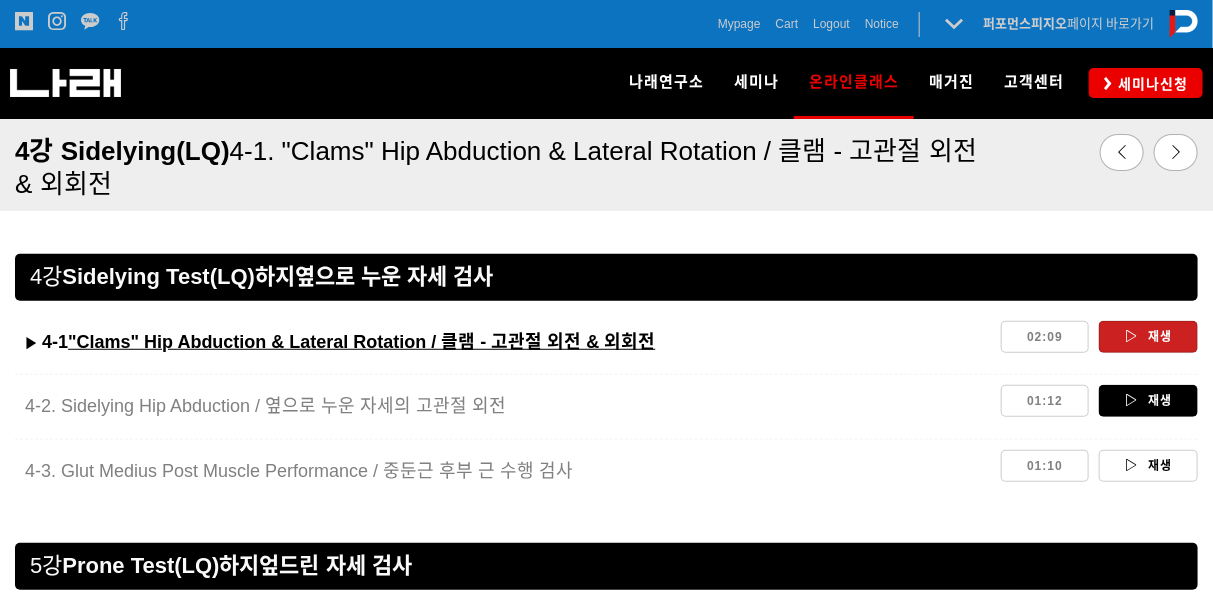click on "재생" at bounding box center [1148, 401] 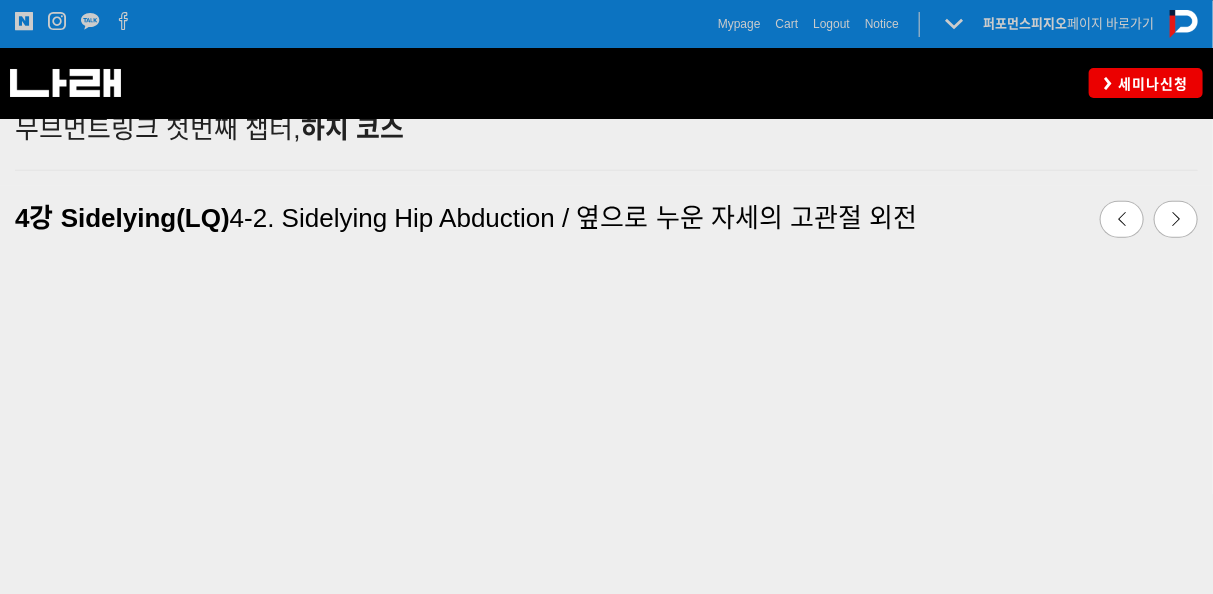 scroll, scrollTop: 523, scrollLeft: 0, axis: vertical 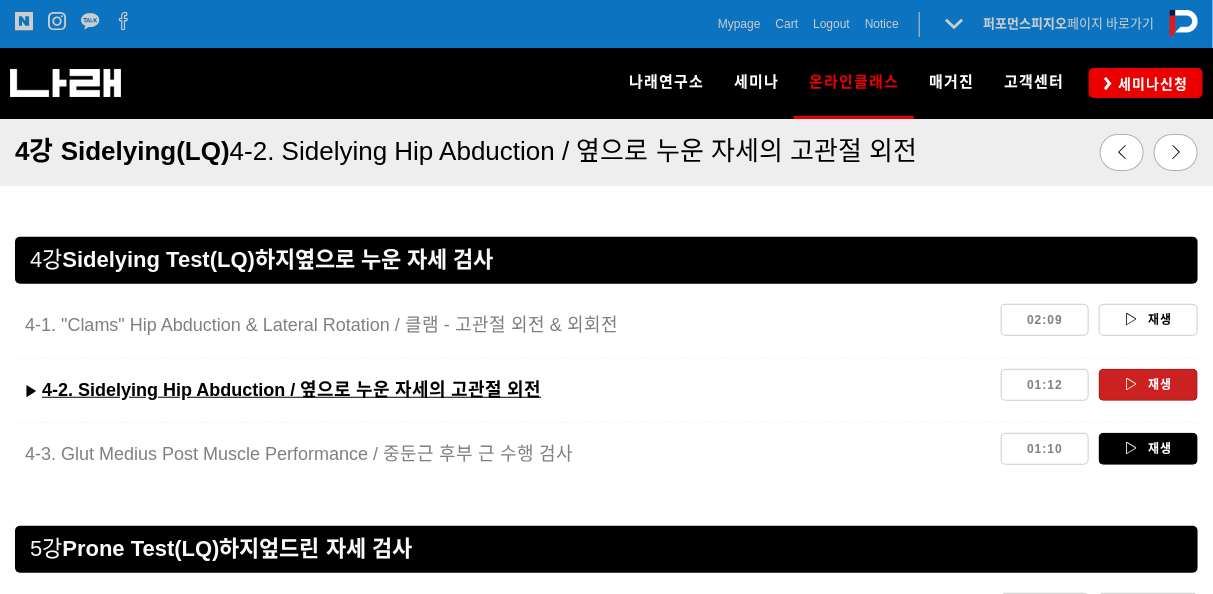 click on "재생" at bounding box center [1148, 449] 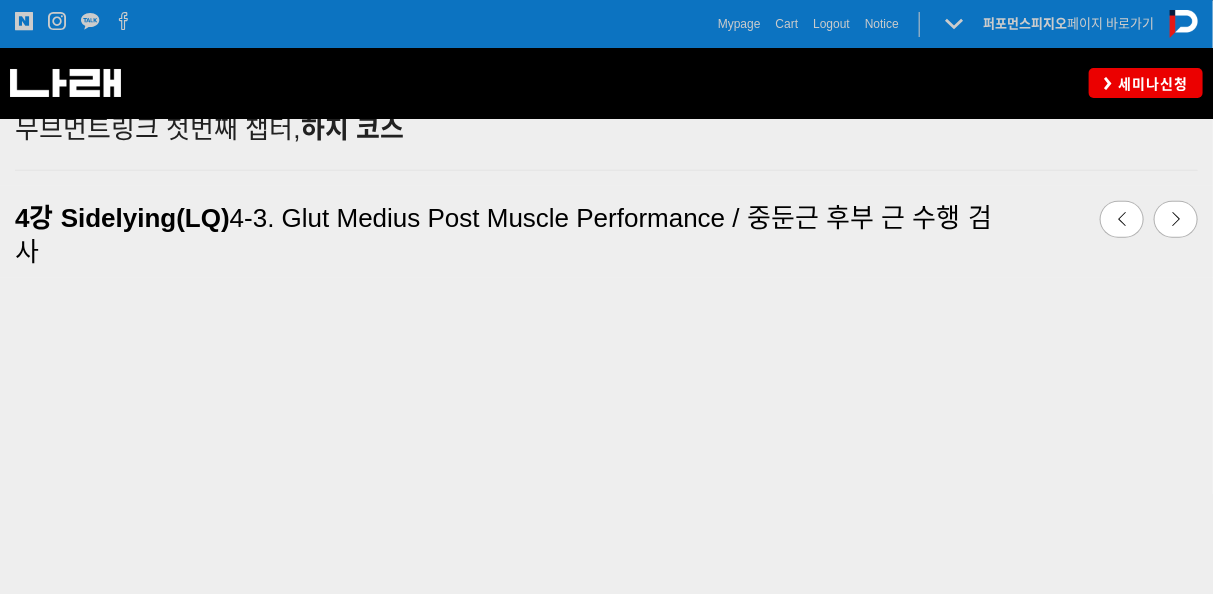 scroll, scrollTop: 0, scrollLeft: 0, axis: both 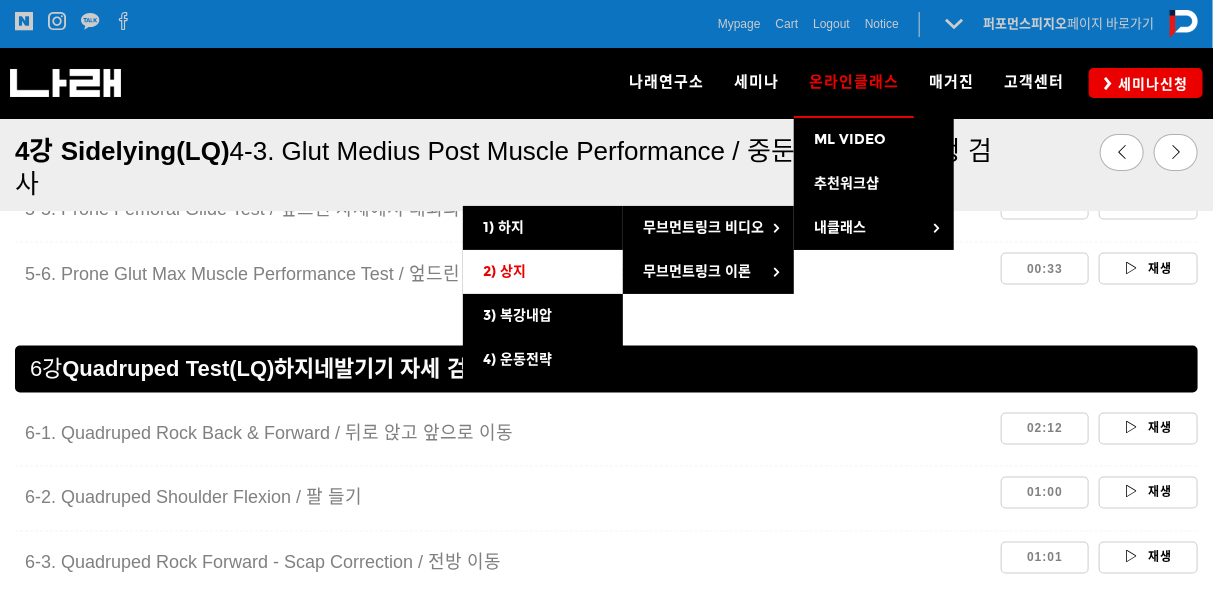 click on "2) 상지" at bounding box center [543, 272] 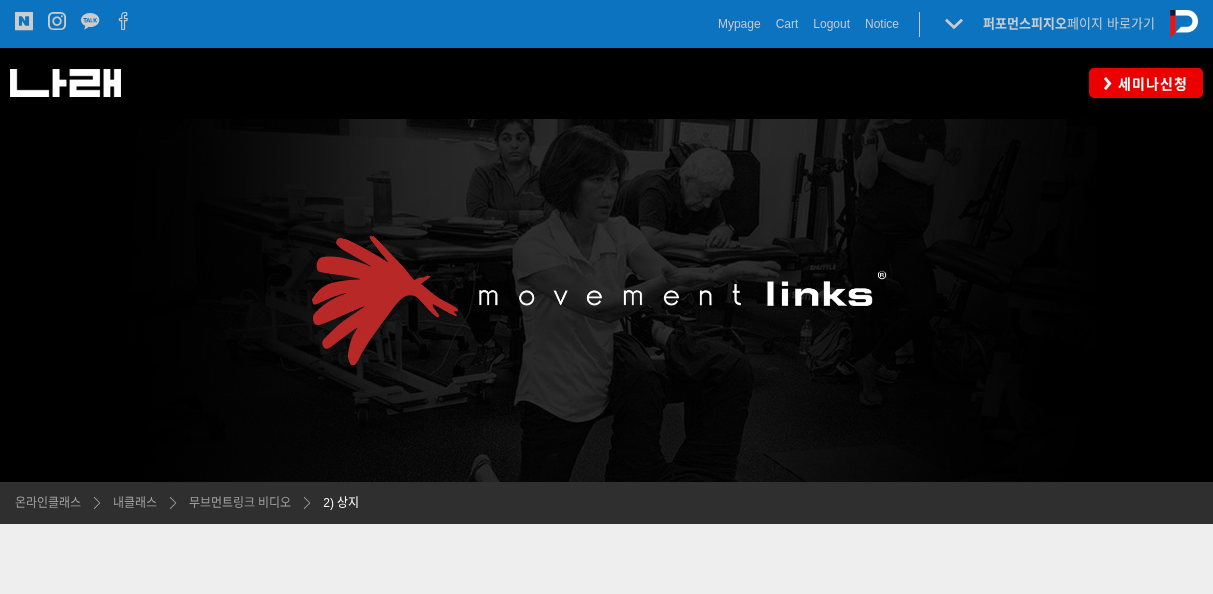 scroll, scrollTop: 0, scrollLeft: 0, axis: both 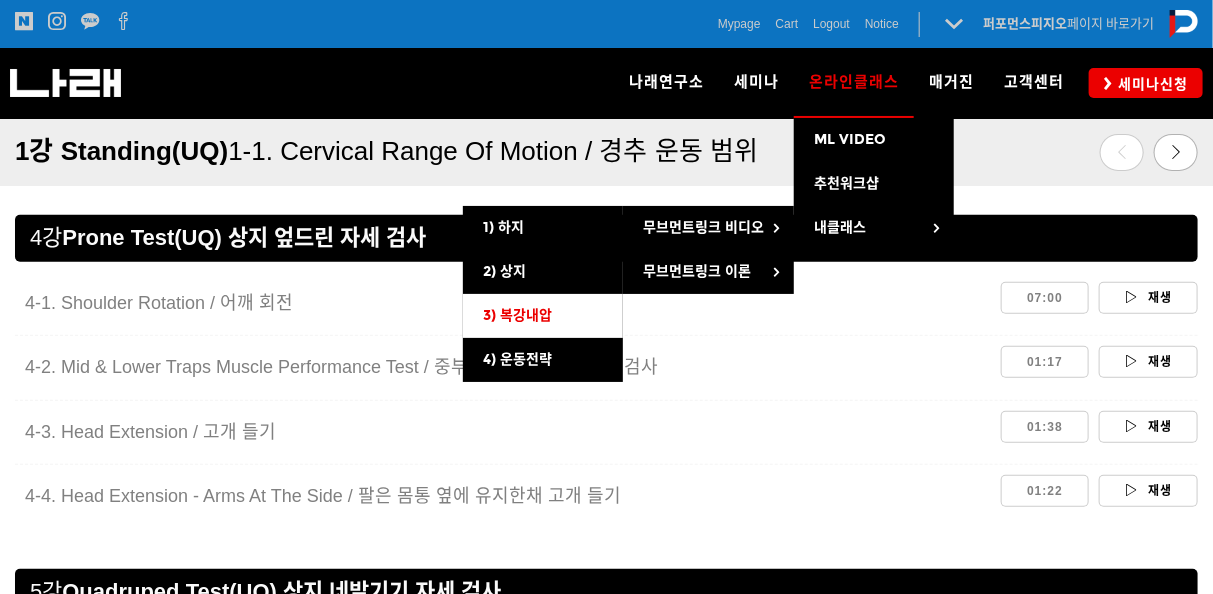 click on "3) 복강내압" at bounding box center [517, 315] 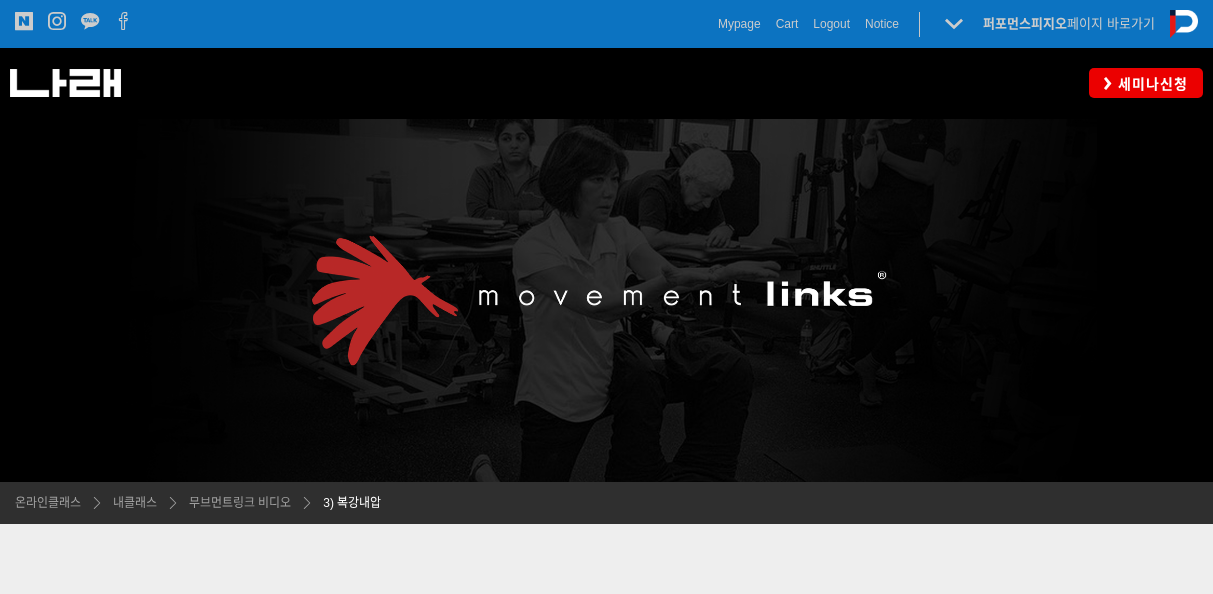 scroll, scrollTop: 0, scrollLeft: 0, axis: both 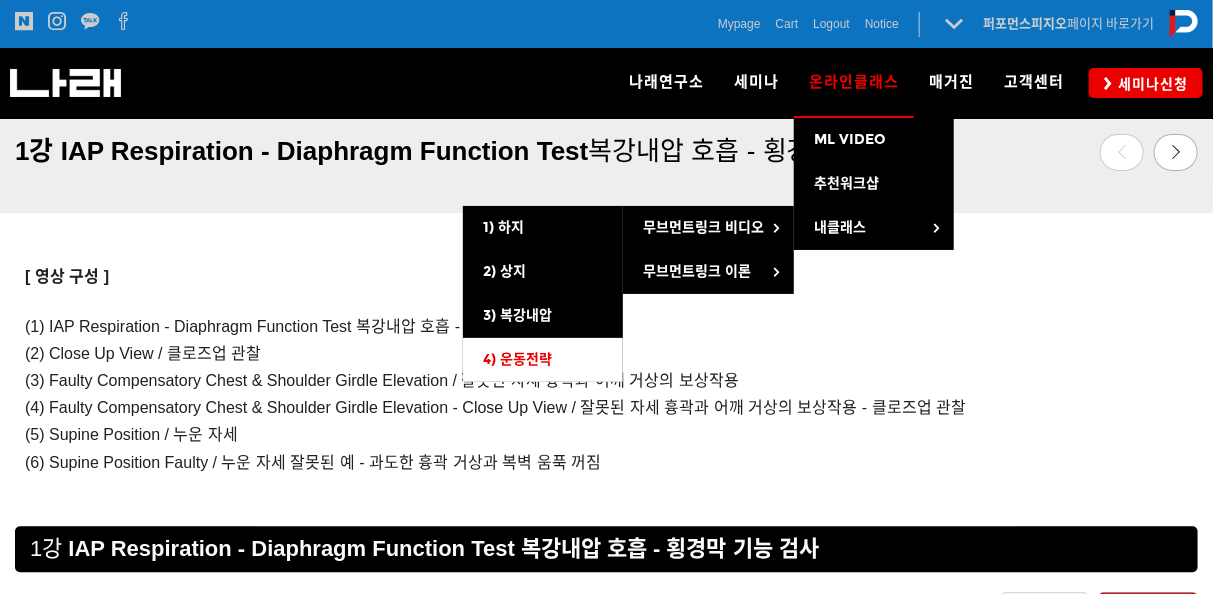 click on "4) 운동전략" at bounding box center [517, 359] 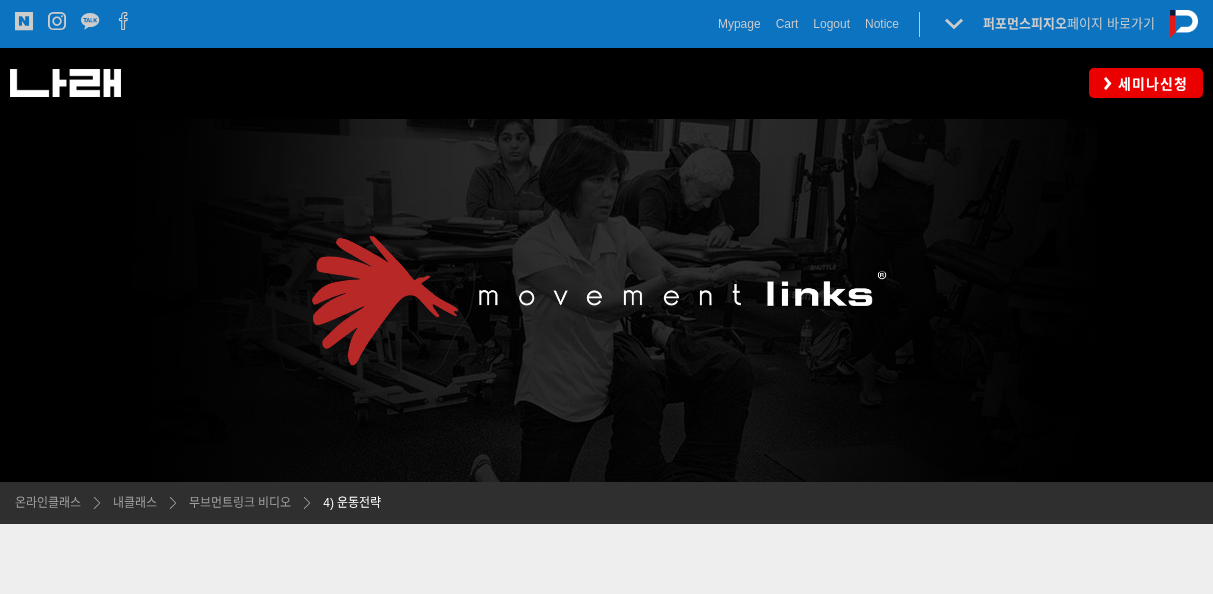 scroll, scrollTop: 0, scrollLeft: 0, axis: both 